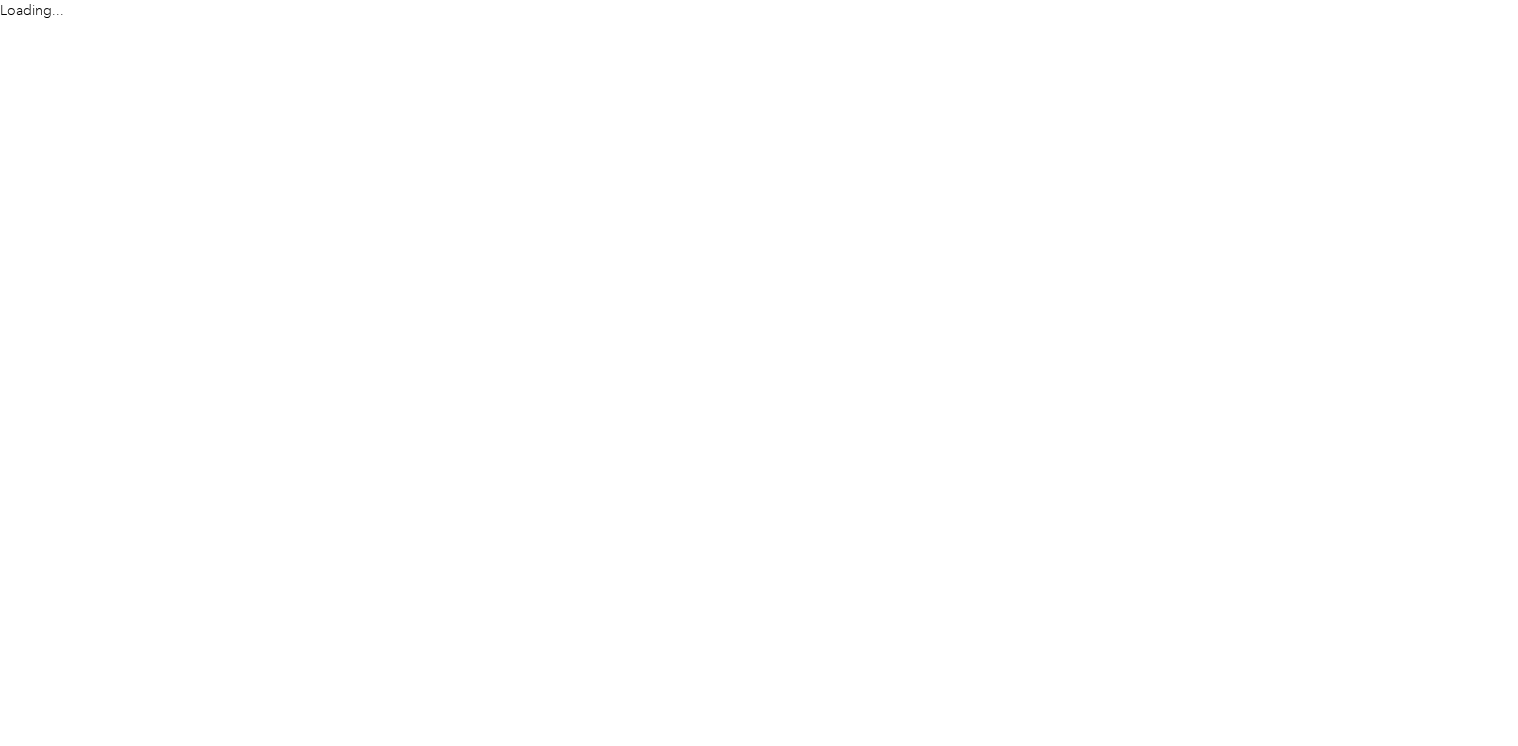 scroll, scrollTop: 0, scrollLeft: 0, axis: both 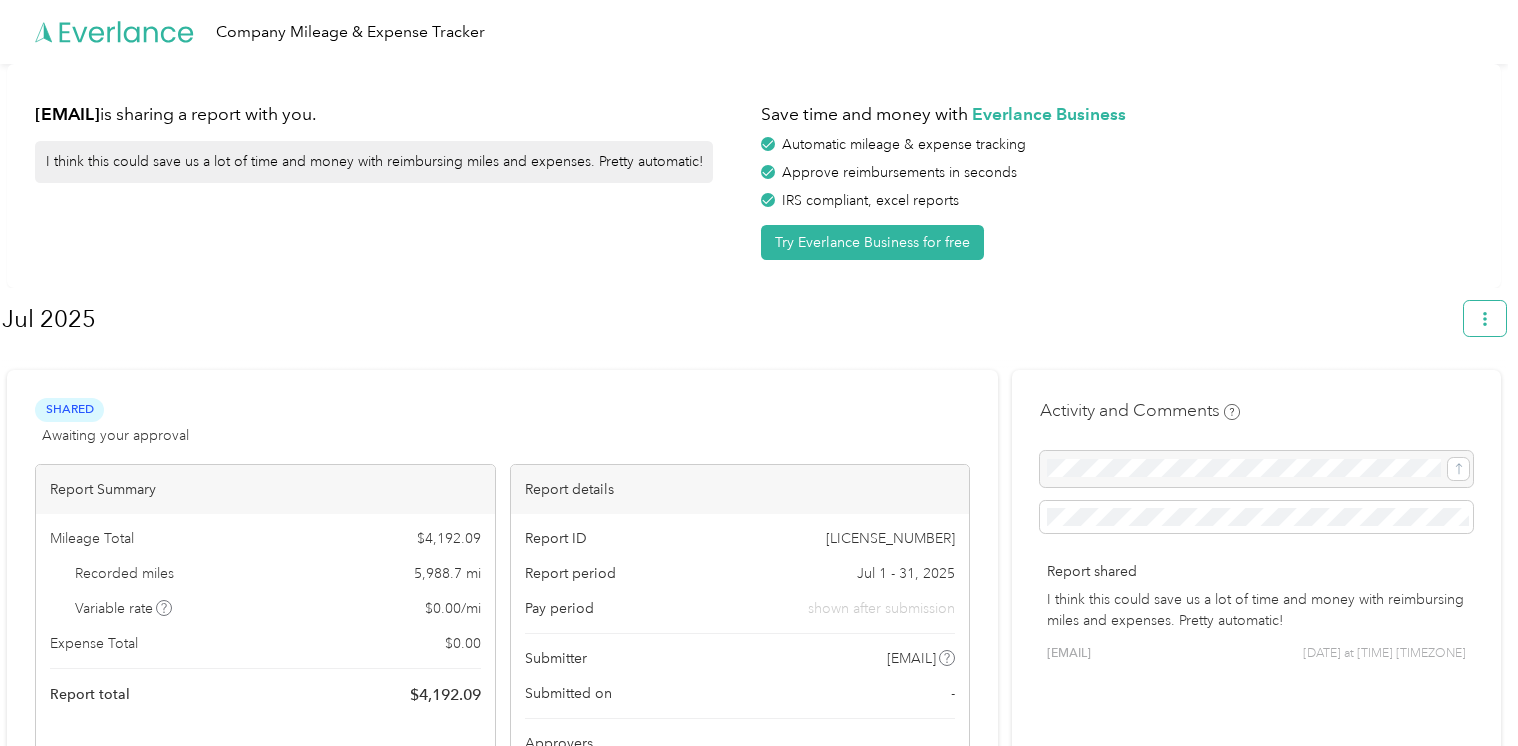 click at bounding box center (1485, 318) 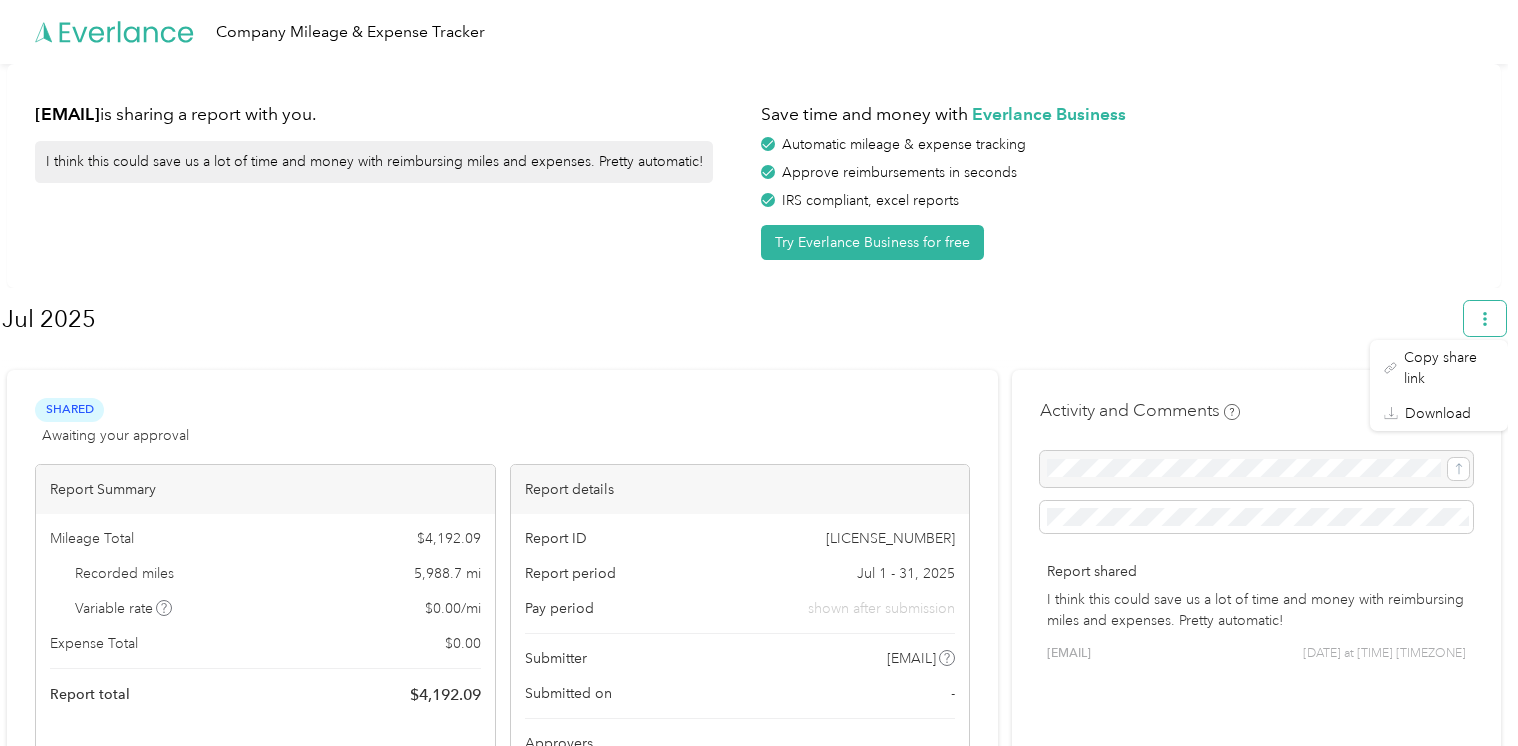 click 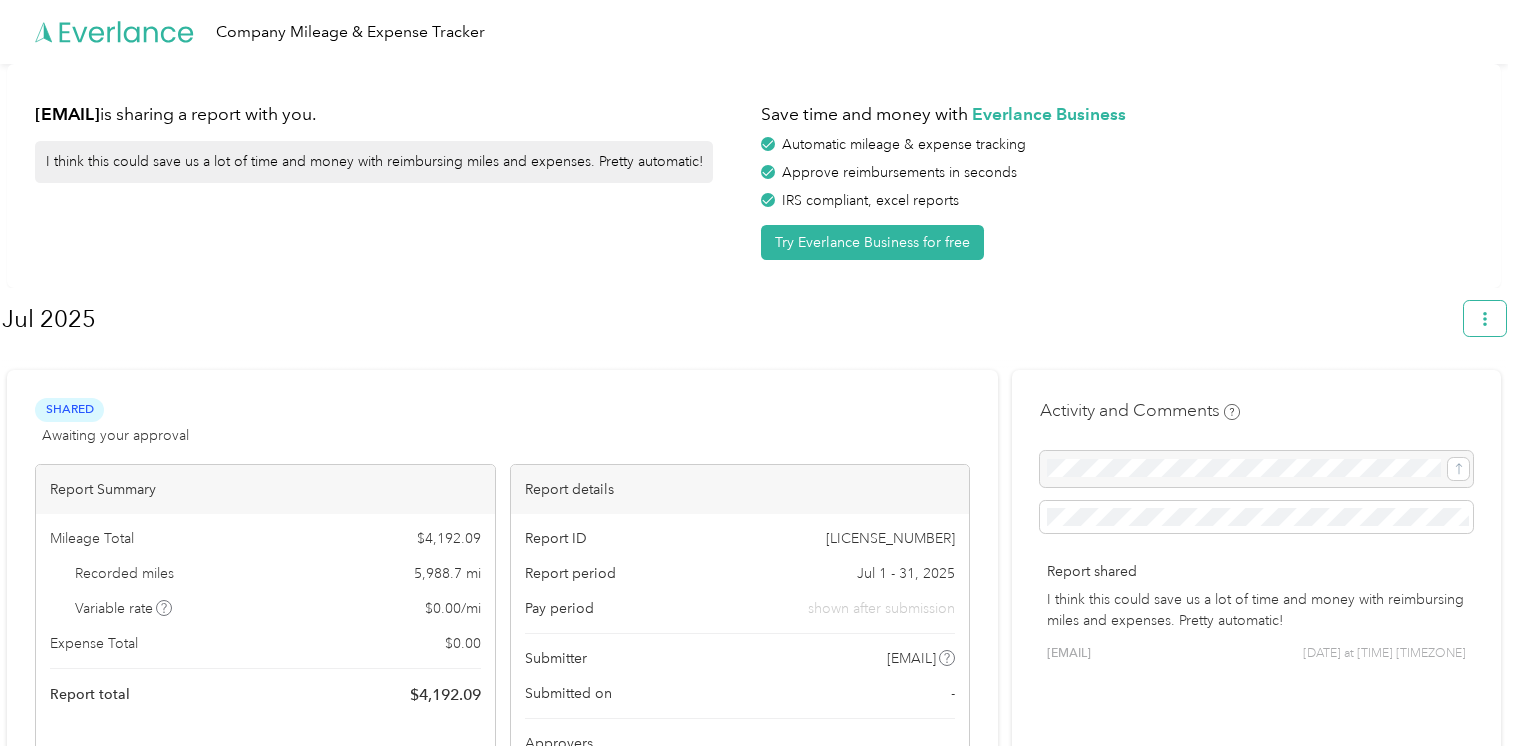 click 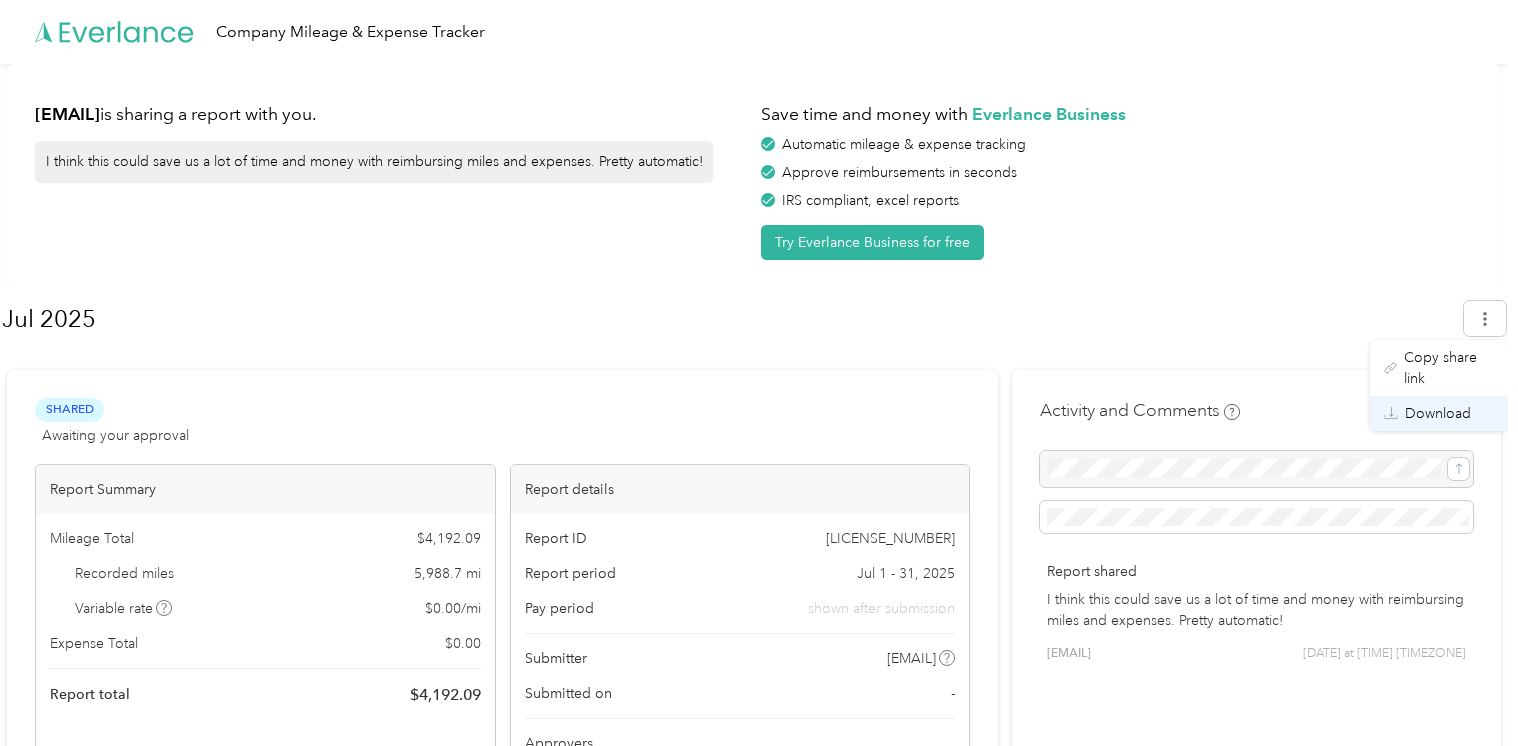 click on "Download" at bounding box center (1438, 413) 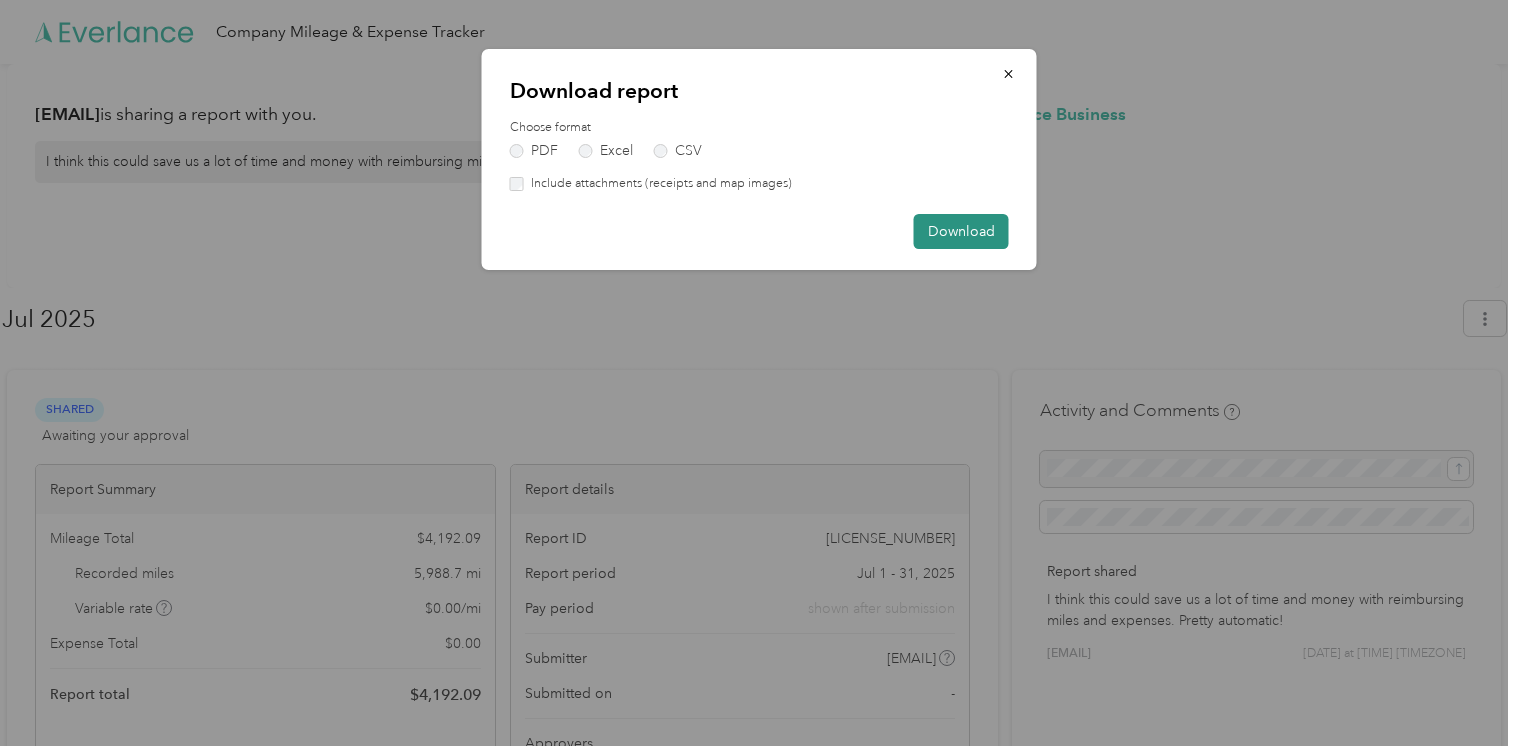 click on "Download" at bounding box center (961, 231) 